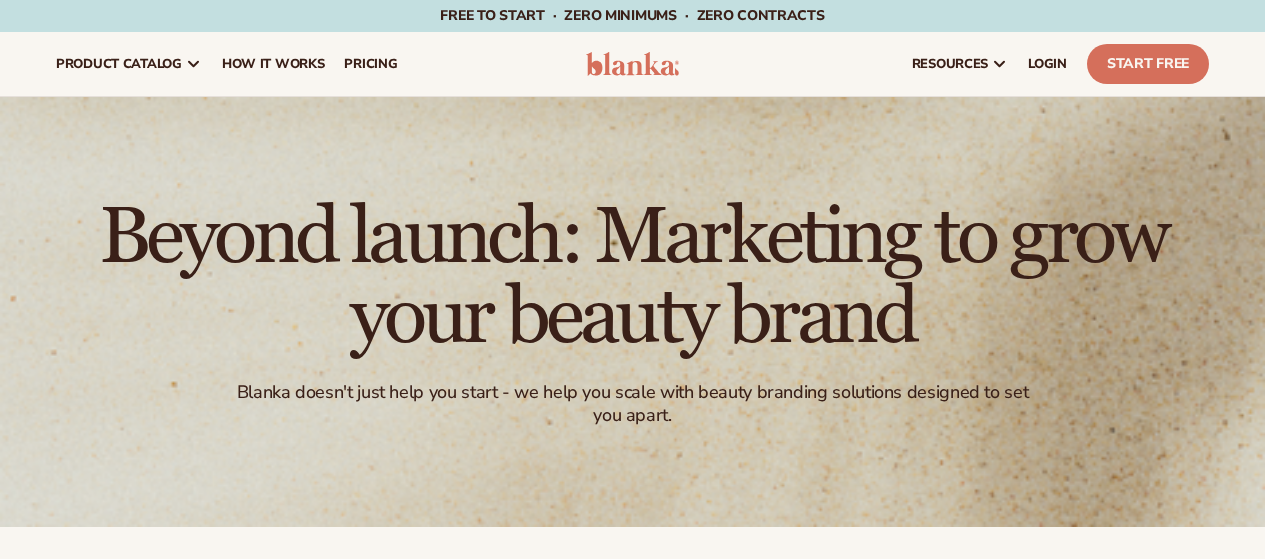 scroll, scrollTop: 100, scrollLeft: 0, axis: vertical 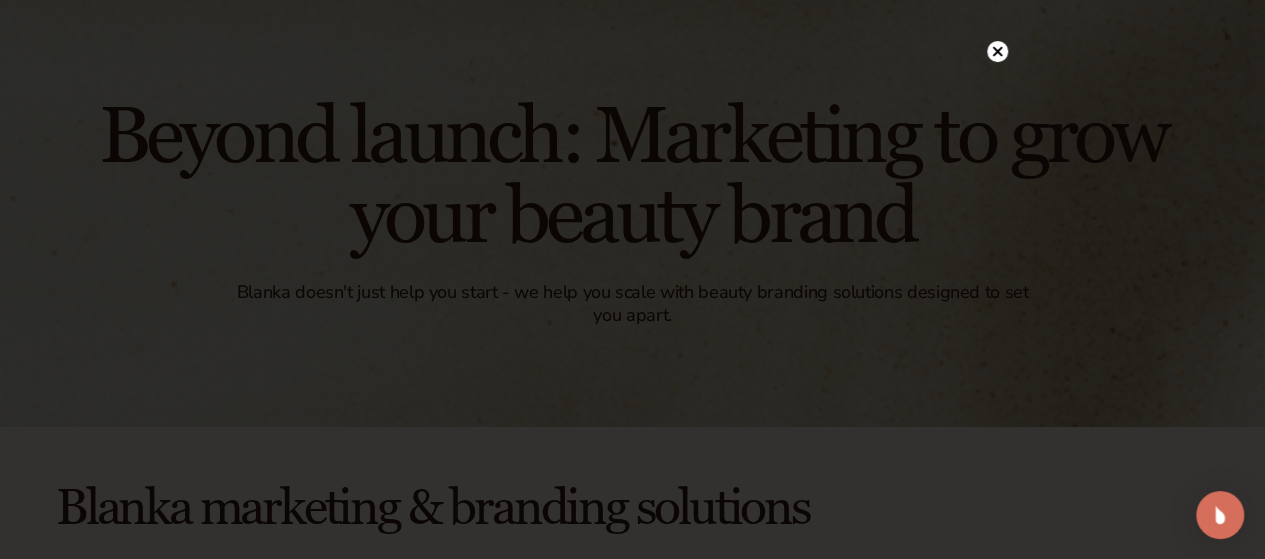 click 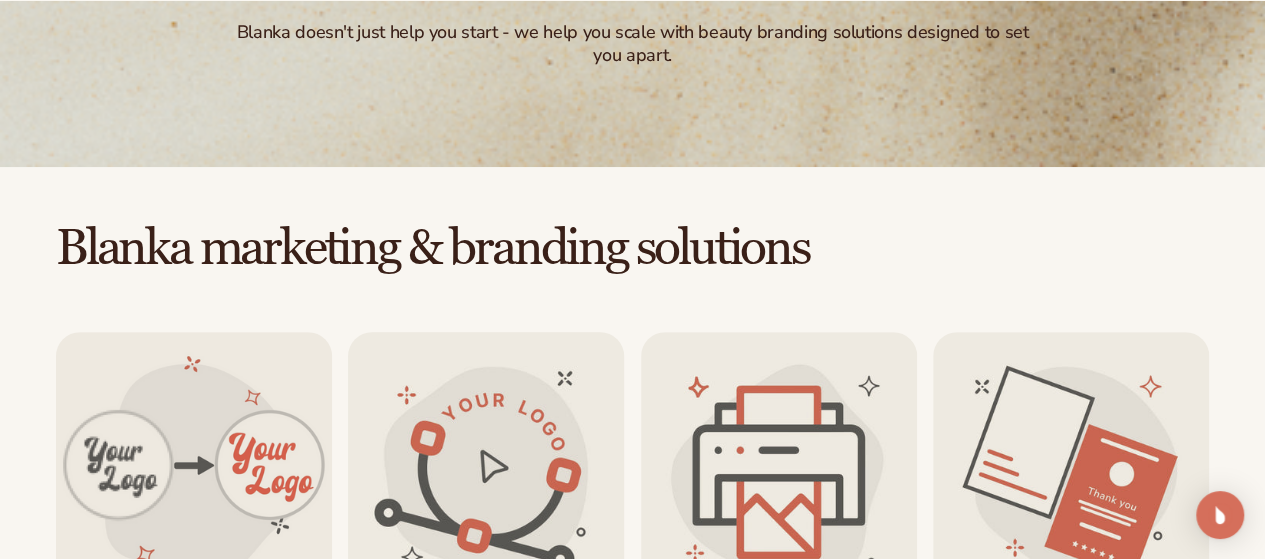 scroll, scrollTop: 500, scrollLeft: 0, axis: vertical 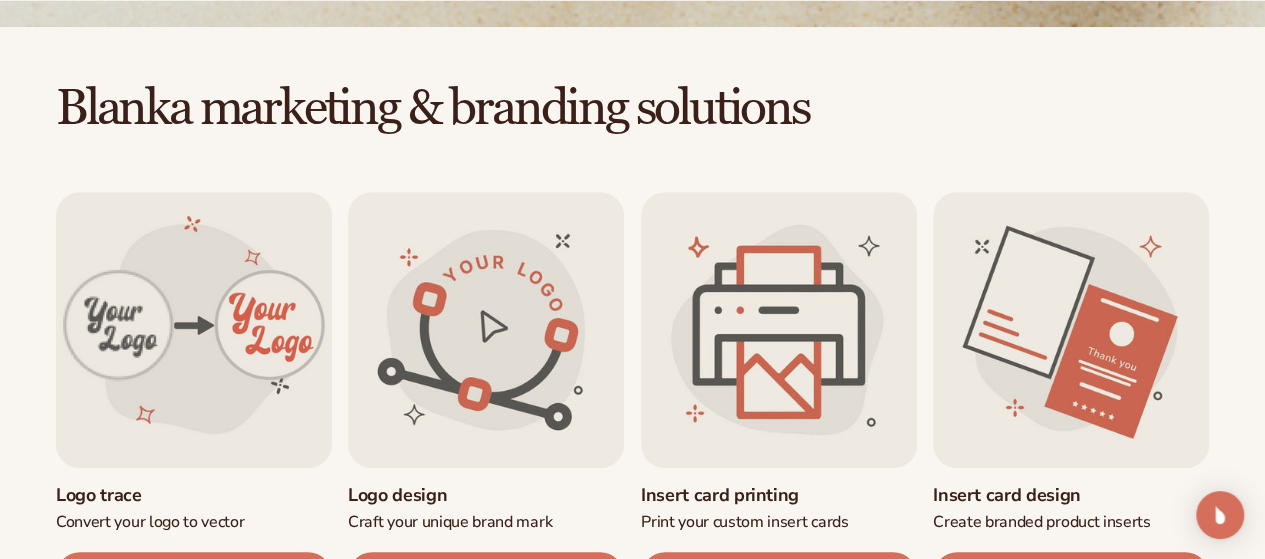 click on "Logo trace
Convert your logo to vector
SHOP NOW
-
Regular price
$100
Sale price
$100
Regular price
Unit price
/
per
SHOP NOW
-
Regular price" at bounding box center [632, 1348] 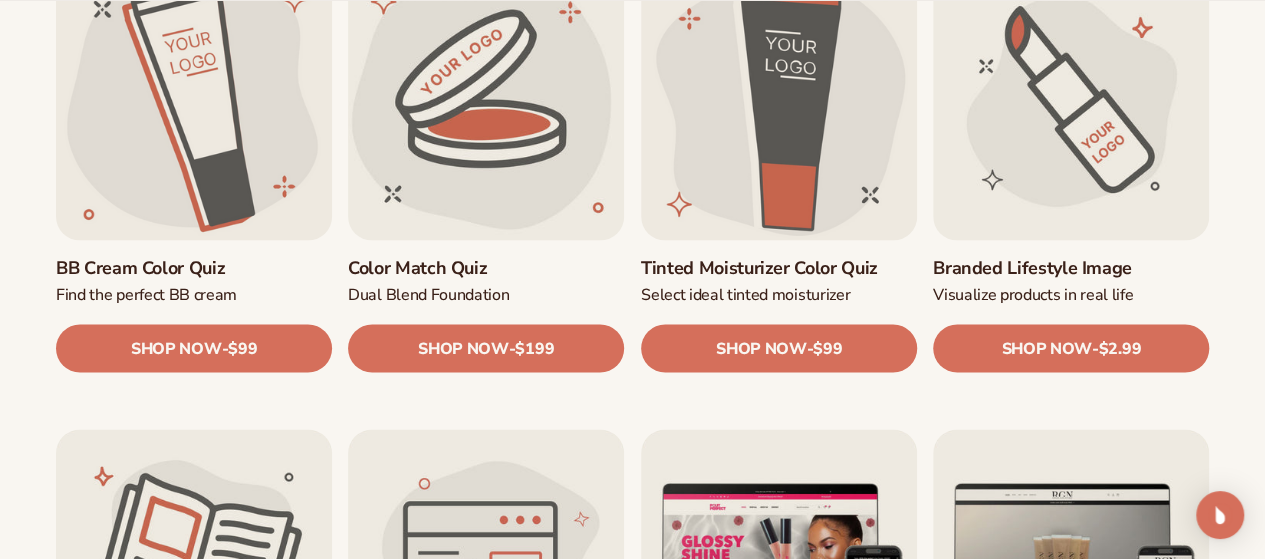 scroll, scrollTop: 1660, scrollLeft: 0, axis: vertical 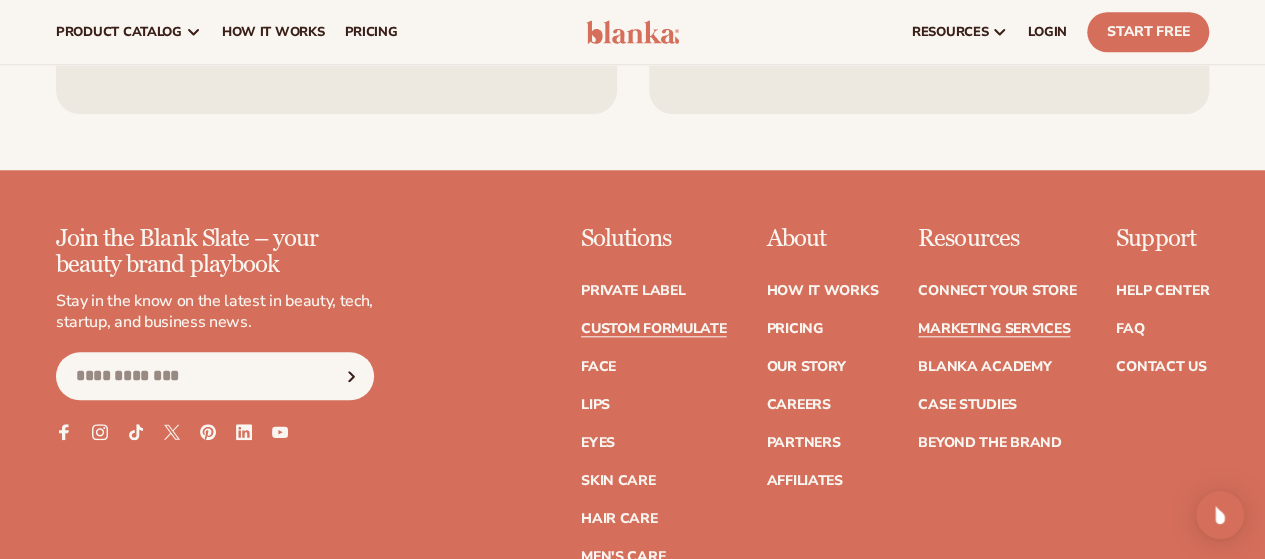 click on "Custom formulate" at bounding box center (654, 329) 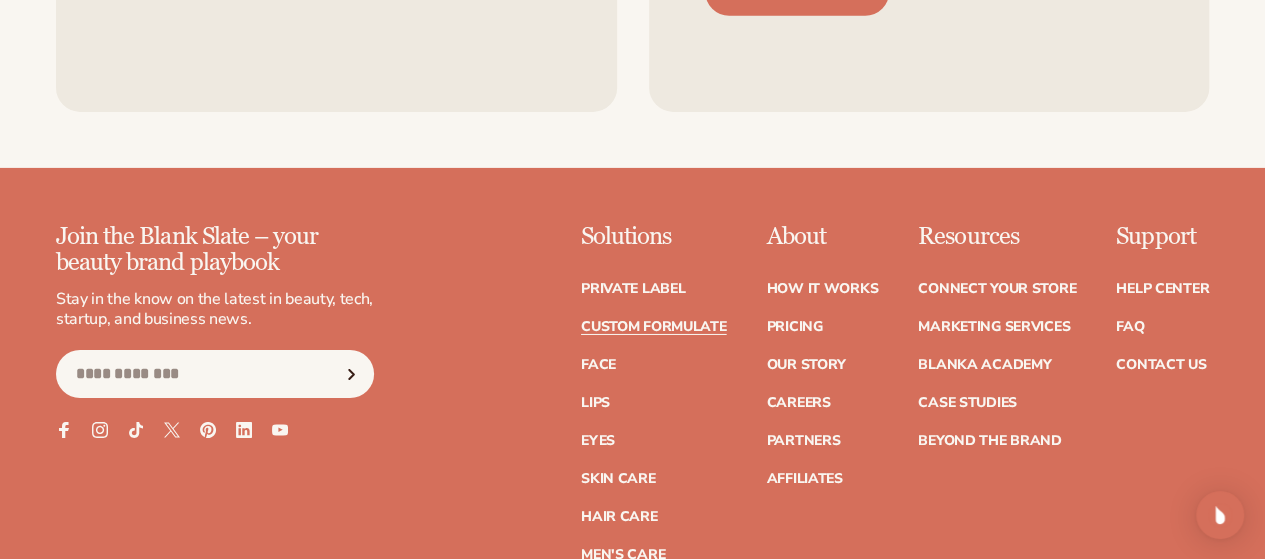 scroll, scrollTop: 3400, scrollLeft: 0, axis: vertical 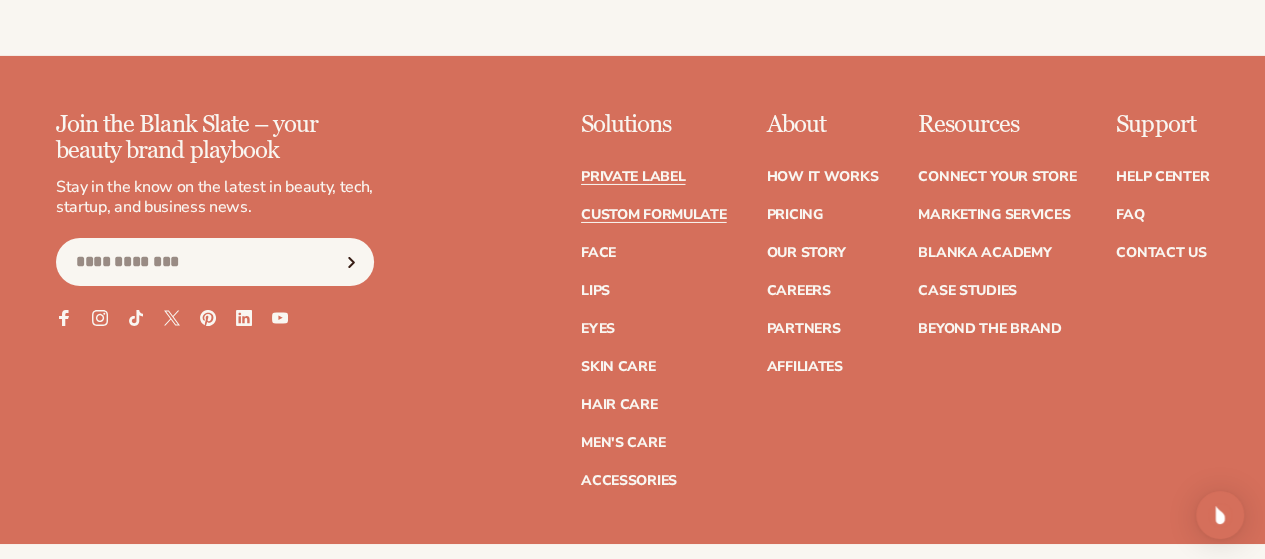 click on "Private label" at bounding box center (633, 177) 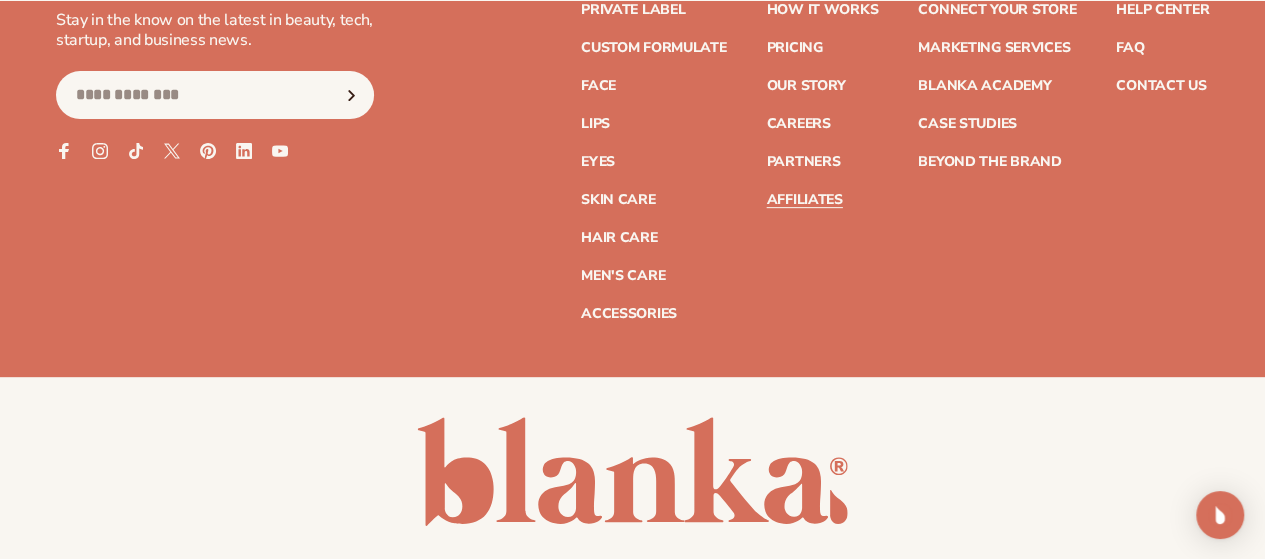 scroll, scrollTop: 4100, scrollLeft: 0, axis: vertical 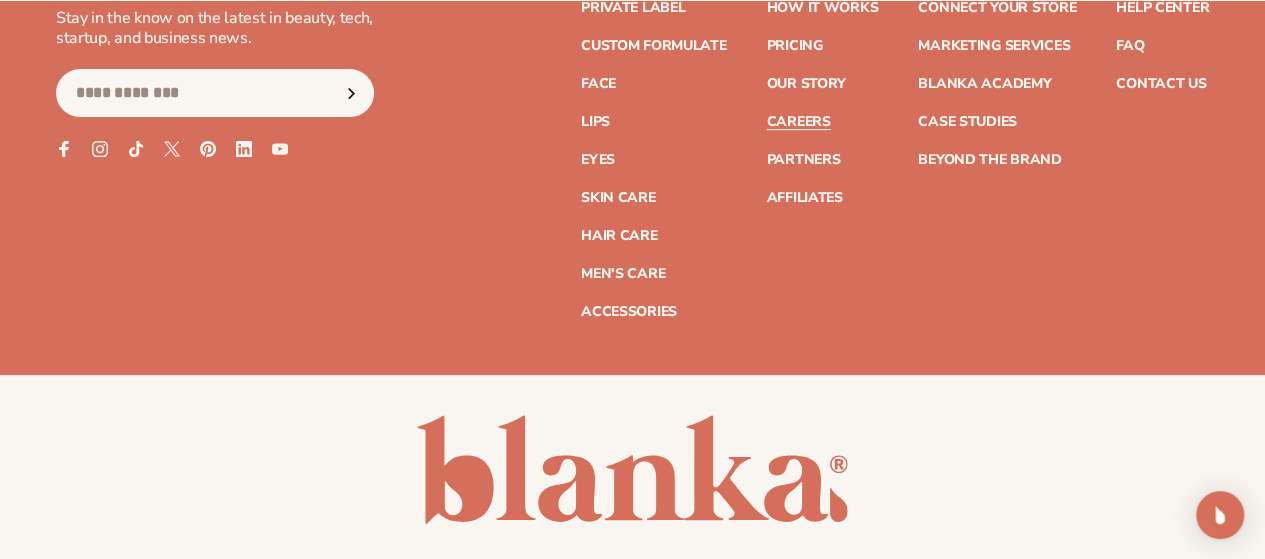 click on "Careers" at bounding box center (798, 122) 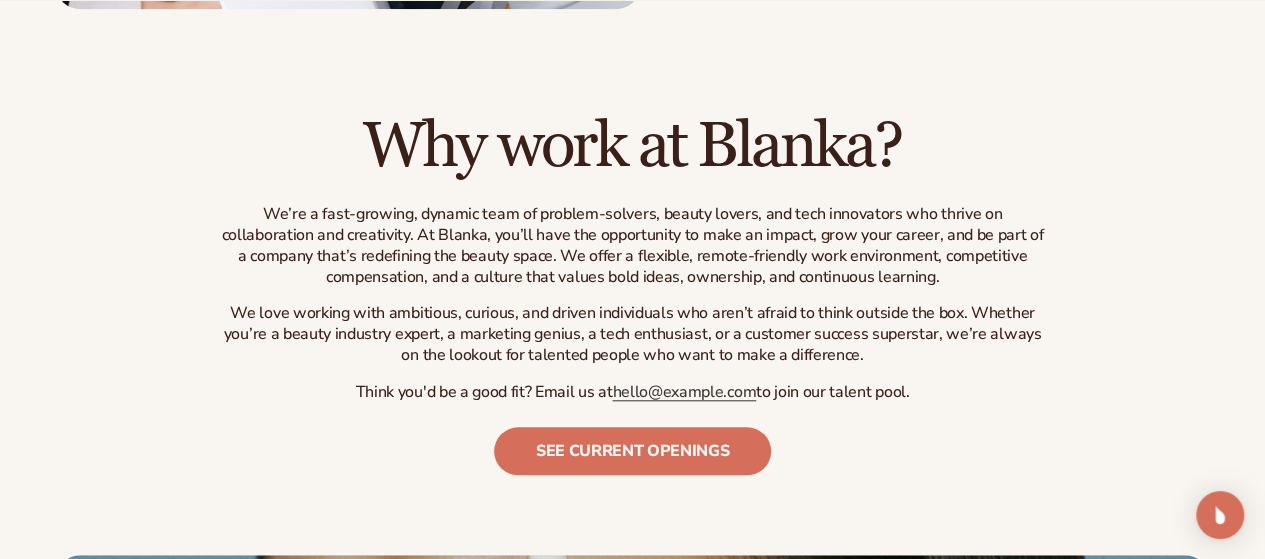 scroll, scrollTop: 1000, scrollLeft: 0, axis: vertical 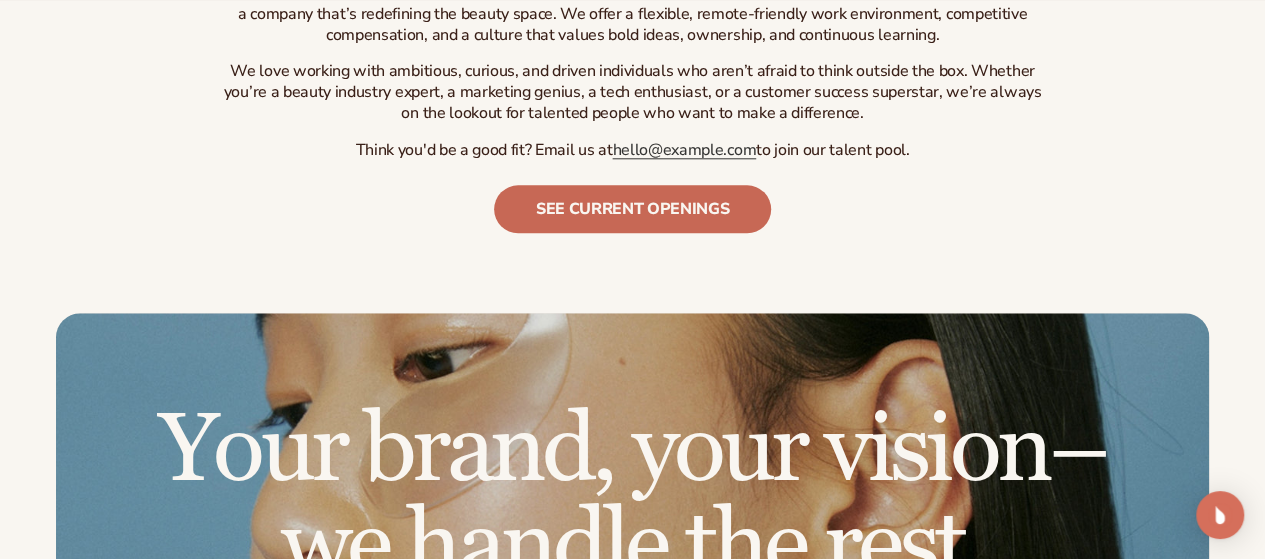 click on "See current openings" at bounding box center [633, 209] 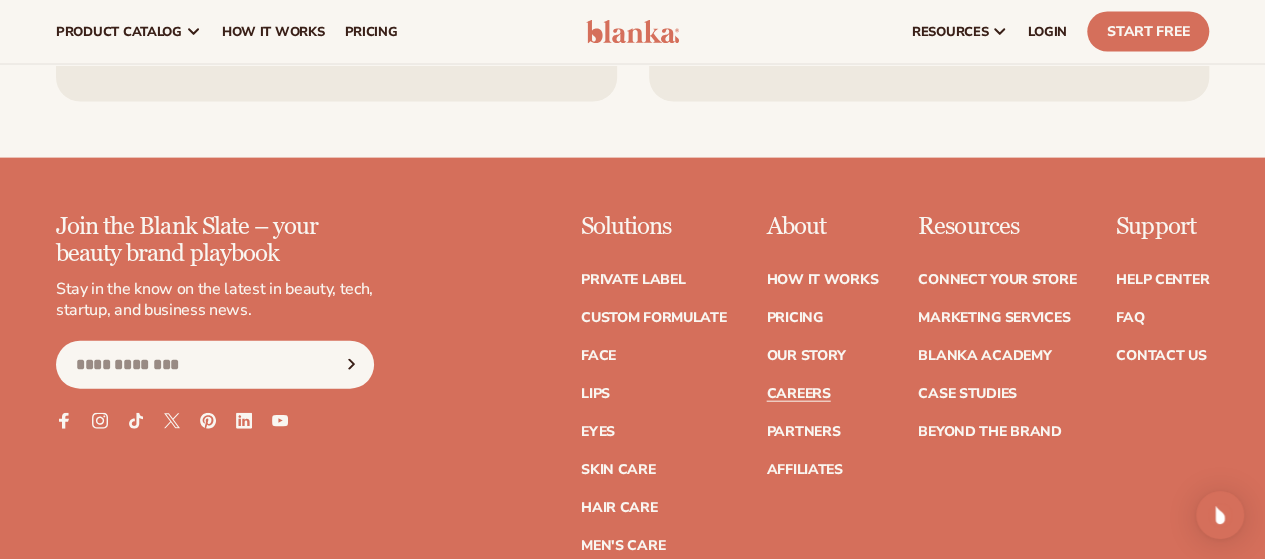 scroll, scrollTop: 2098, scrollLeft: 0, axis: vertical 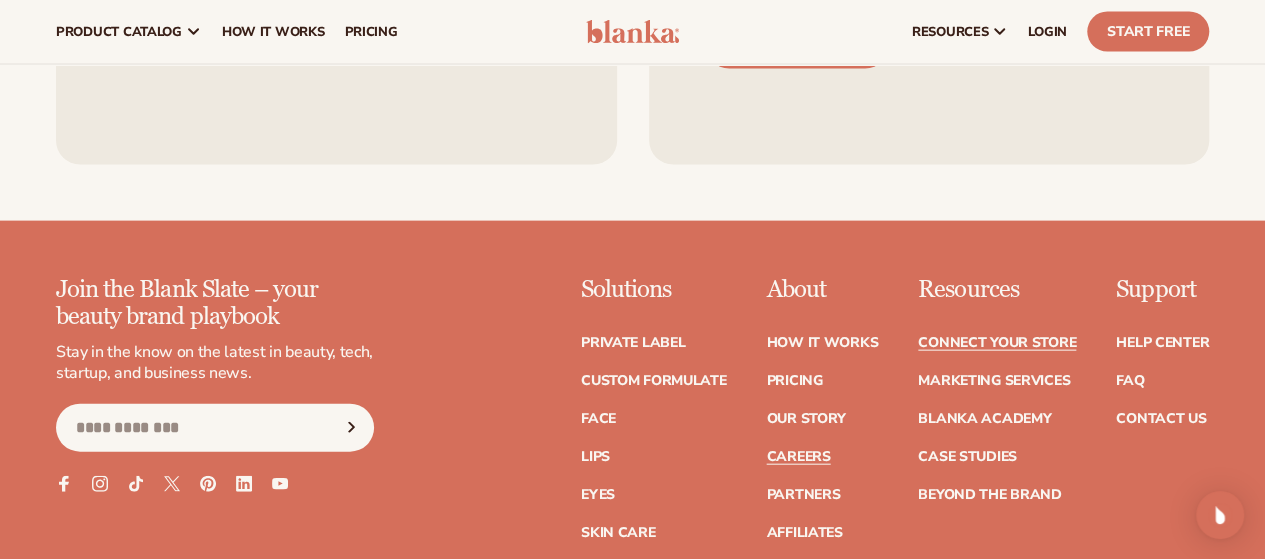 click on "Connect your store" at bounding box center [997, 343] 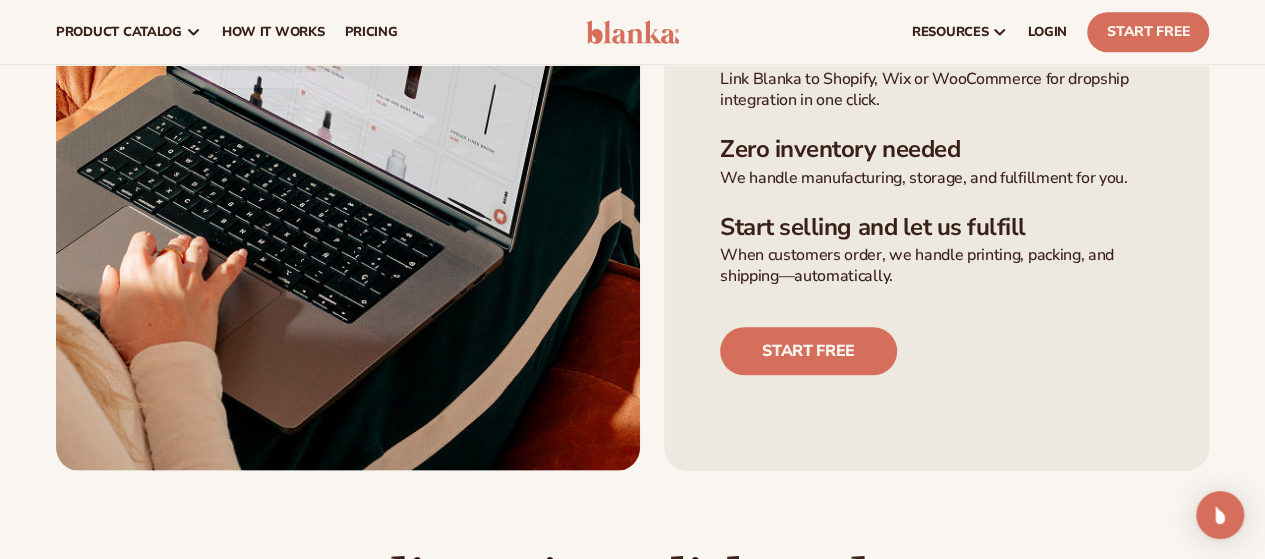 scroll, scrollTop: 0, scrollLeft: 0, axis: both 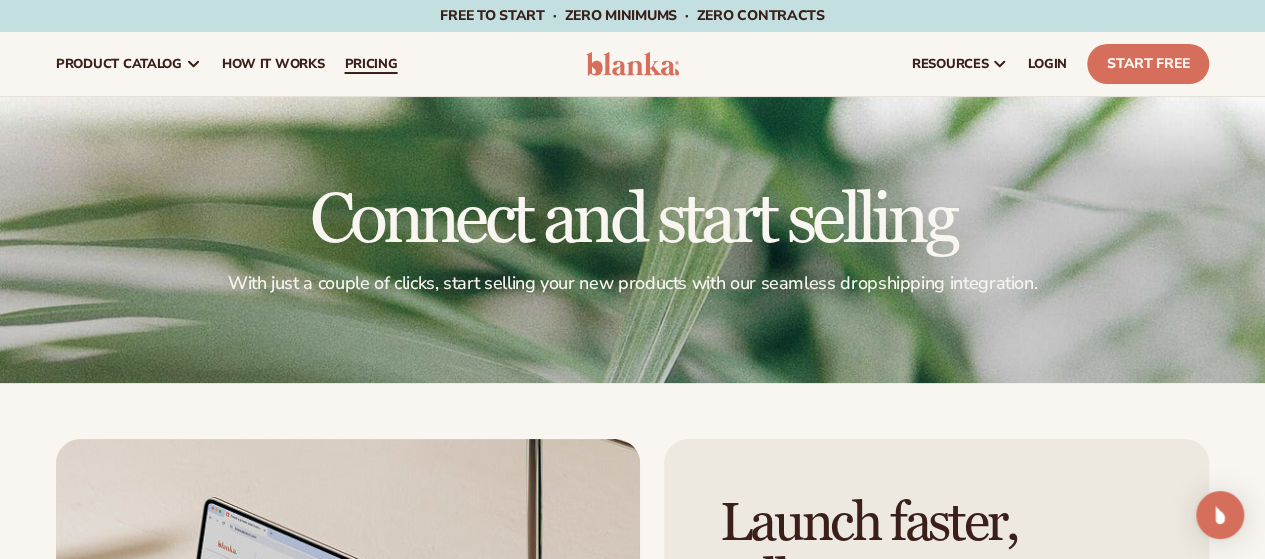 click on "pricing" at bounding box center [370, 64] 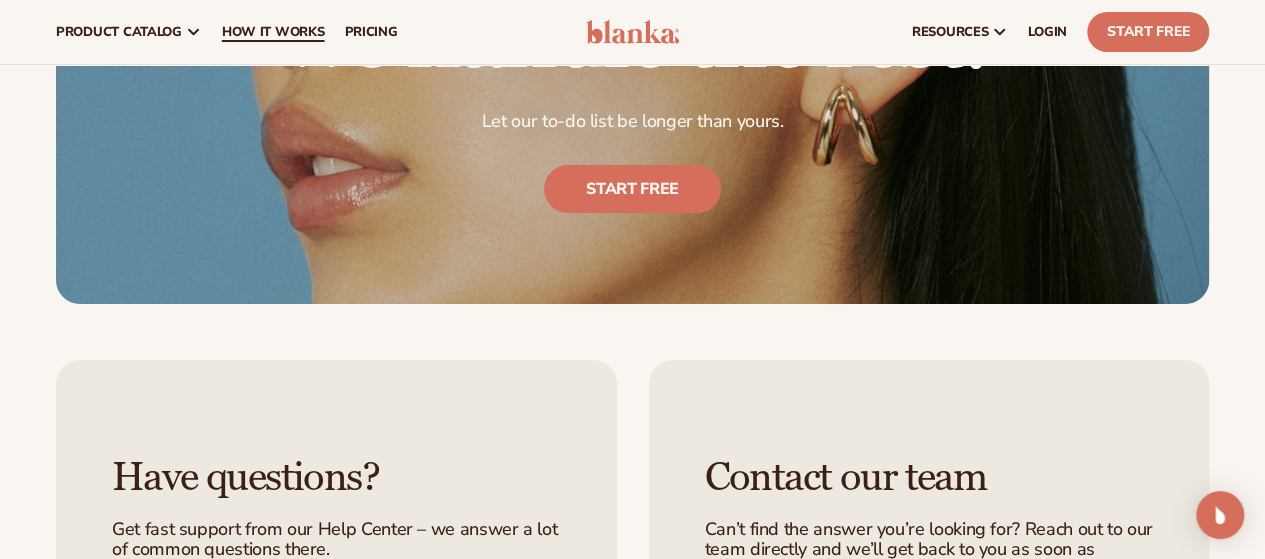 scroll, scrollTop: 3723, scrollLeft: 0, axis: vertical 